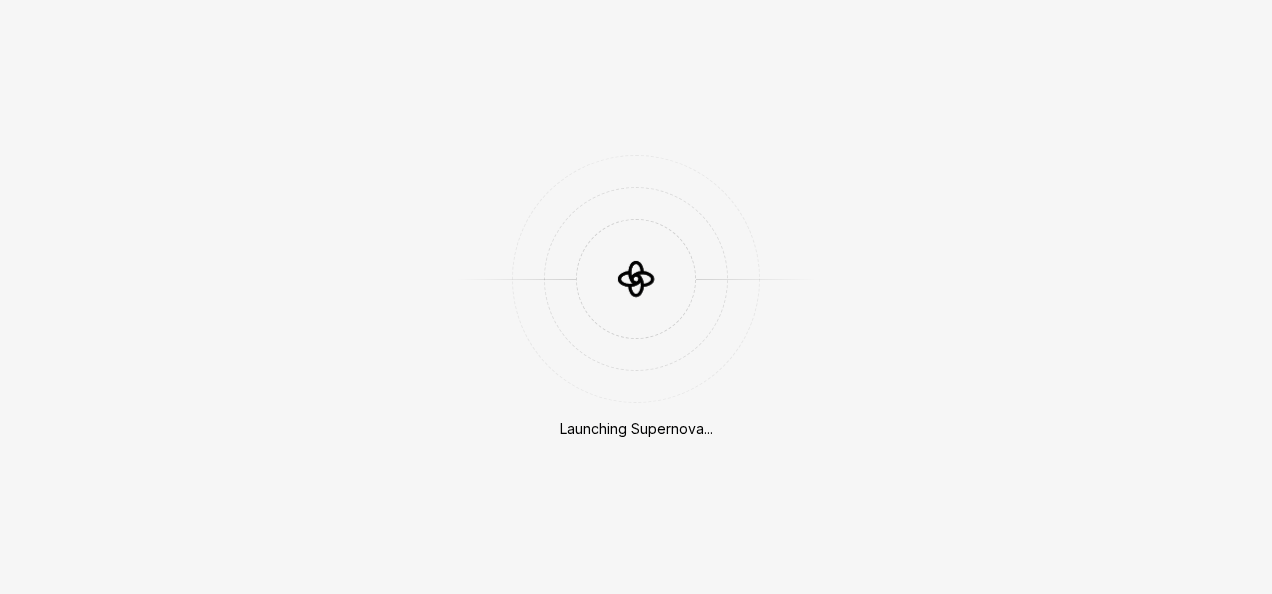 scroll, scrollTop: 0, scrollLeft: 0, axis: both 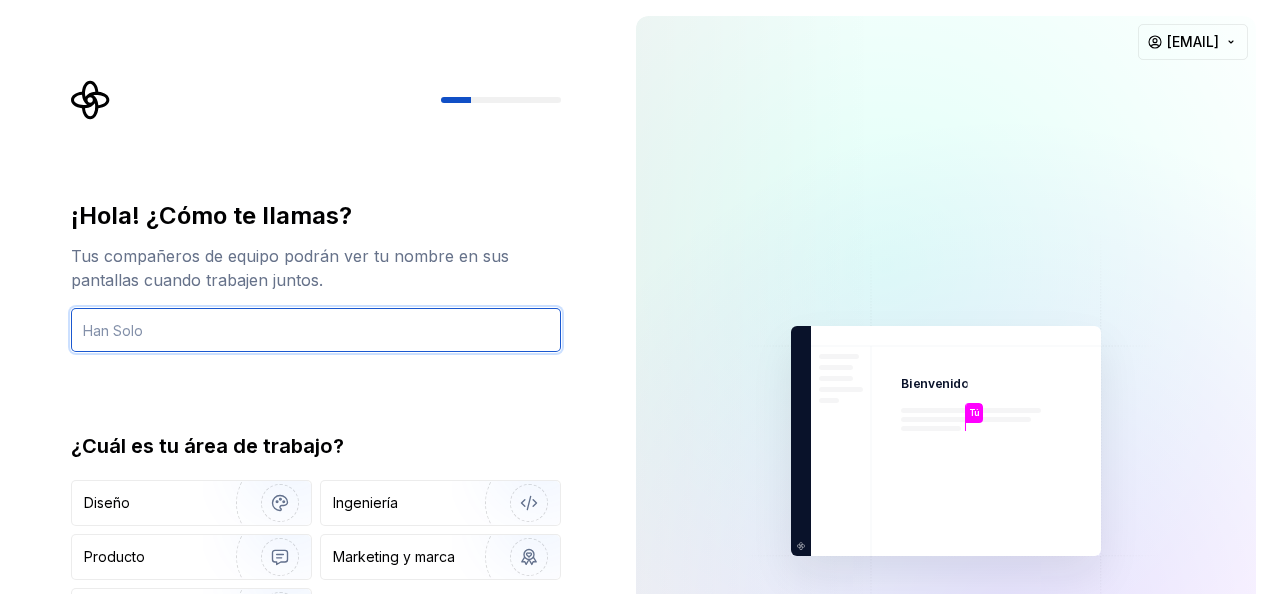 click at bounding box center [316, 330] 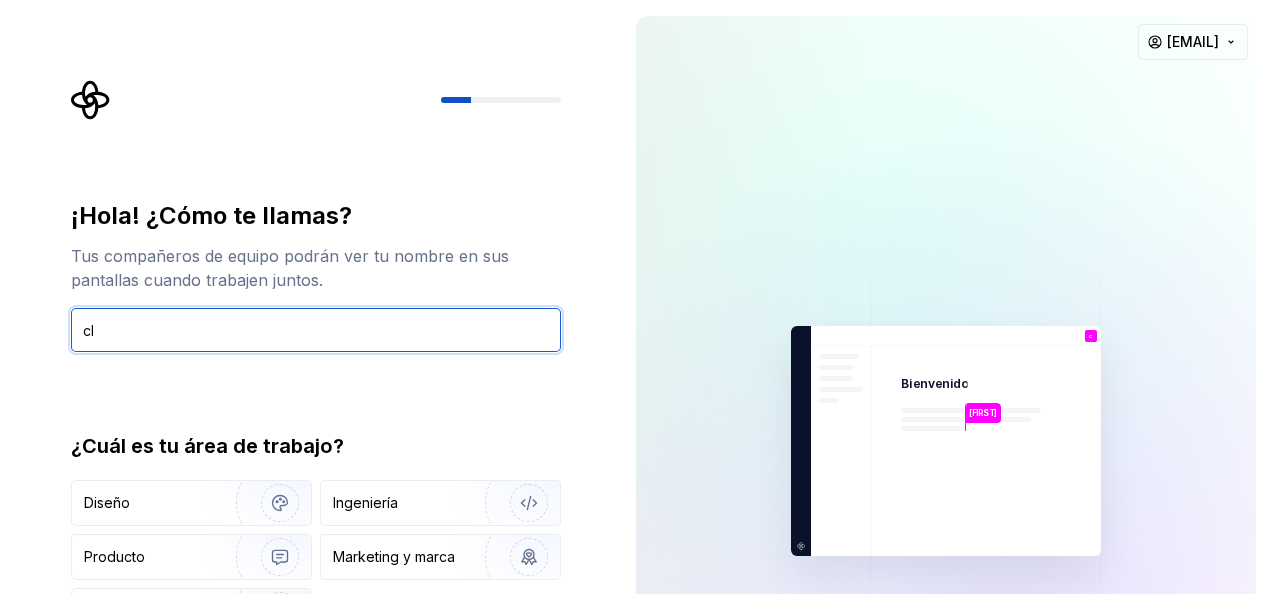 type on "c" 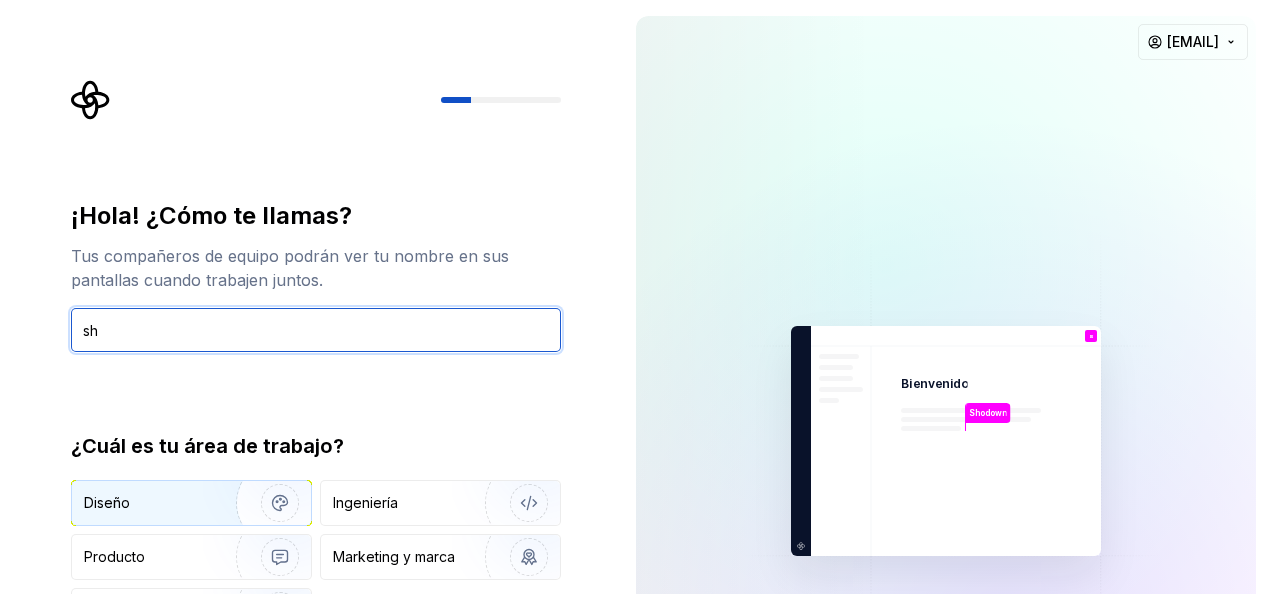 type on "s" 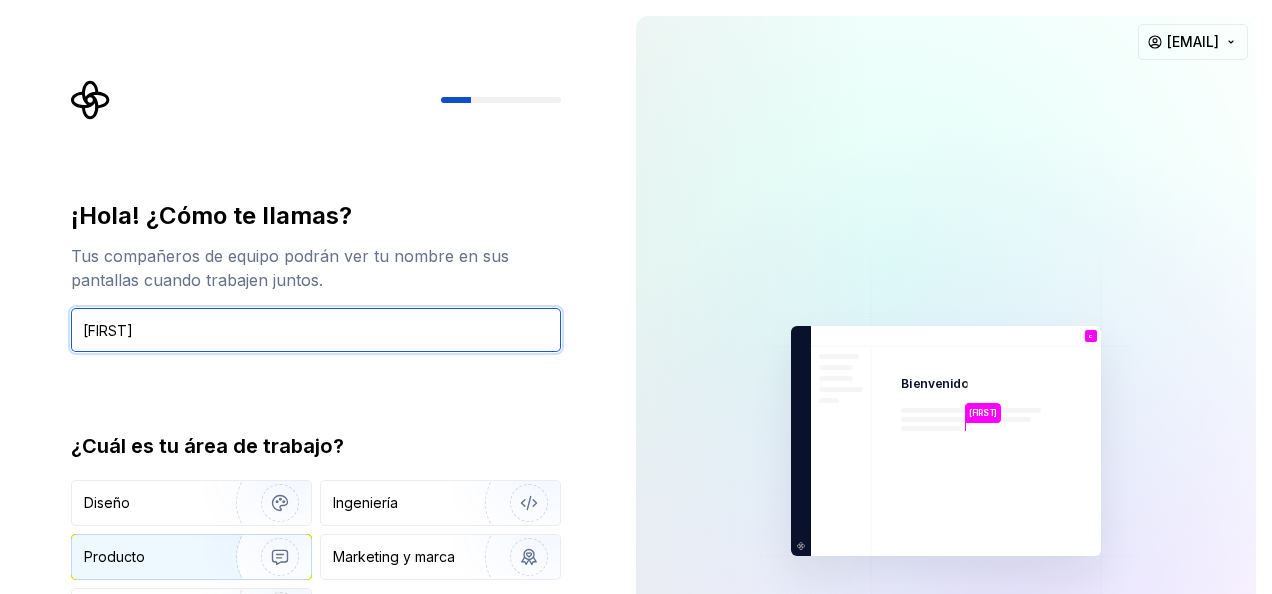 type on "[FIRST]" 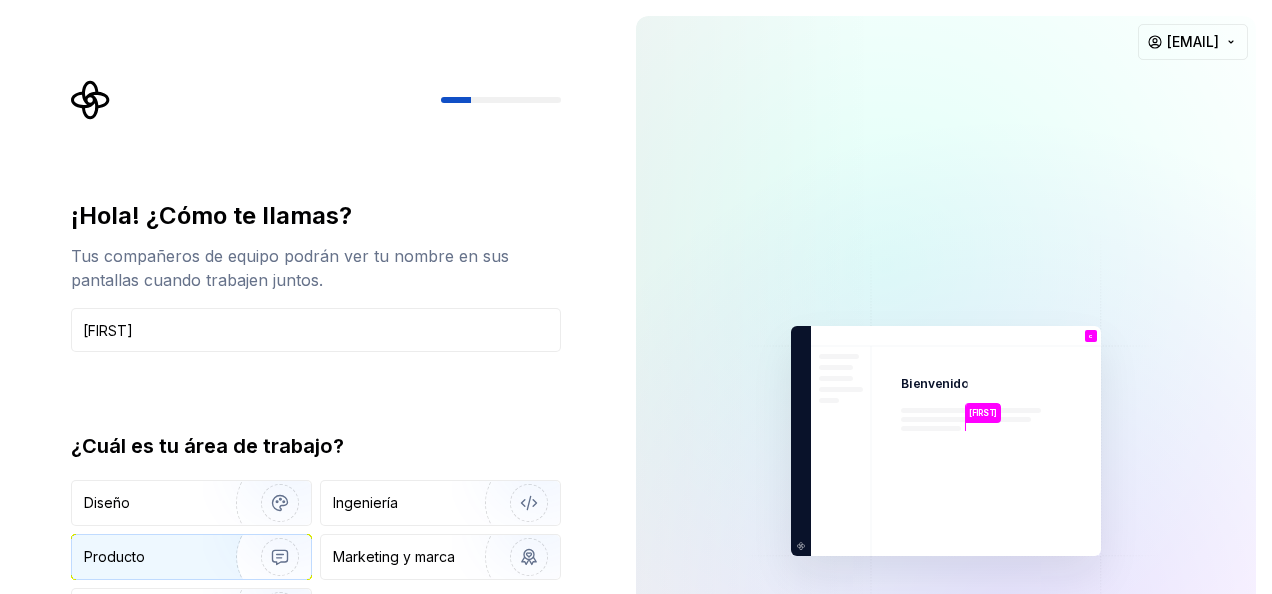 click at bounding box center [267, 557] 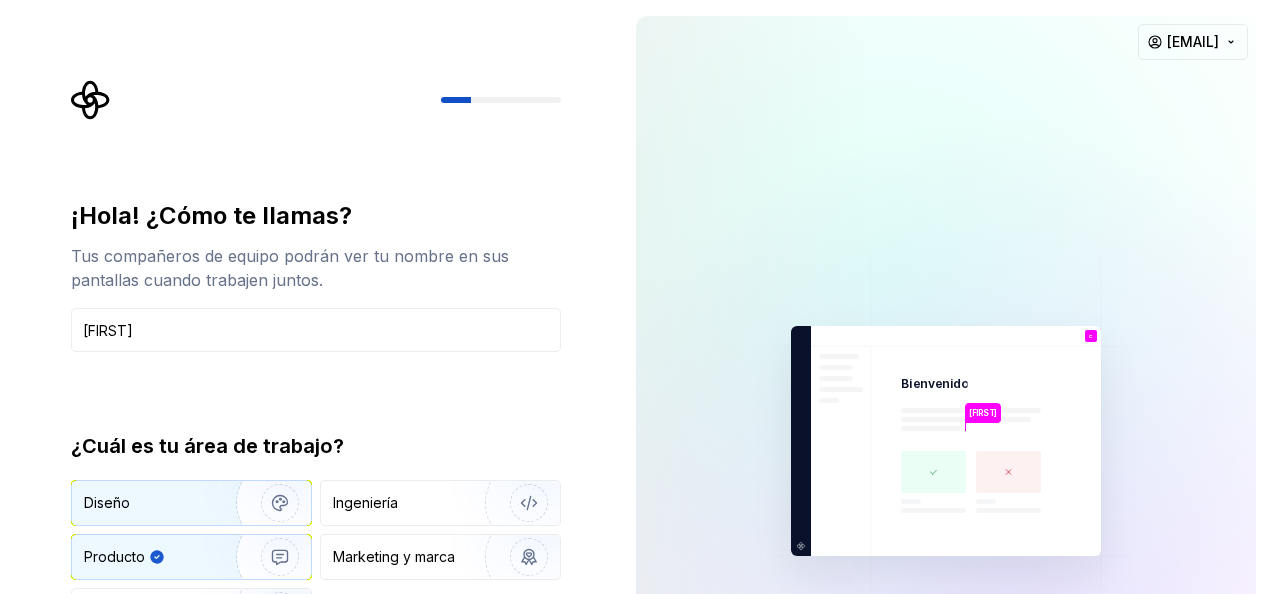 drag, startPoint x: 279, startPoint y: 556, endPoint x: 172, endPoint y: 484, distance: 128.969 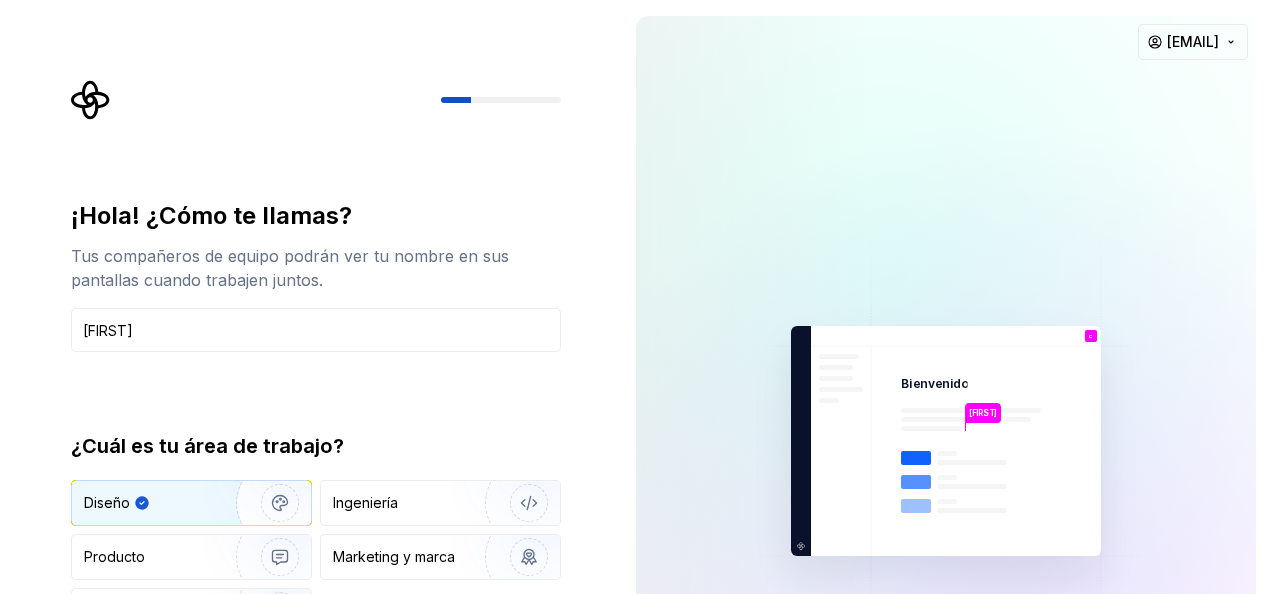 type on "Design" 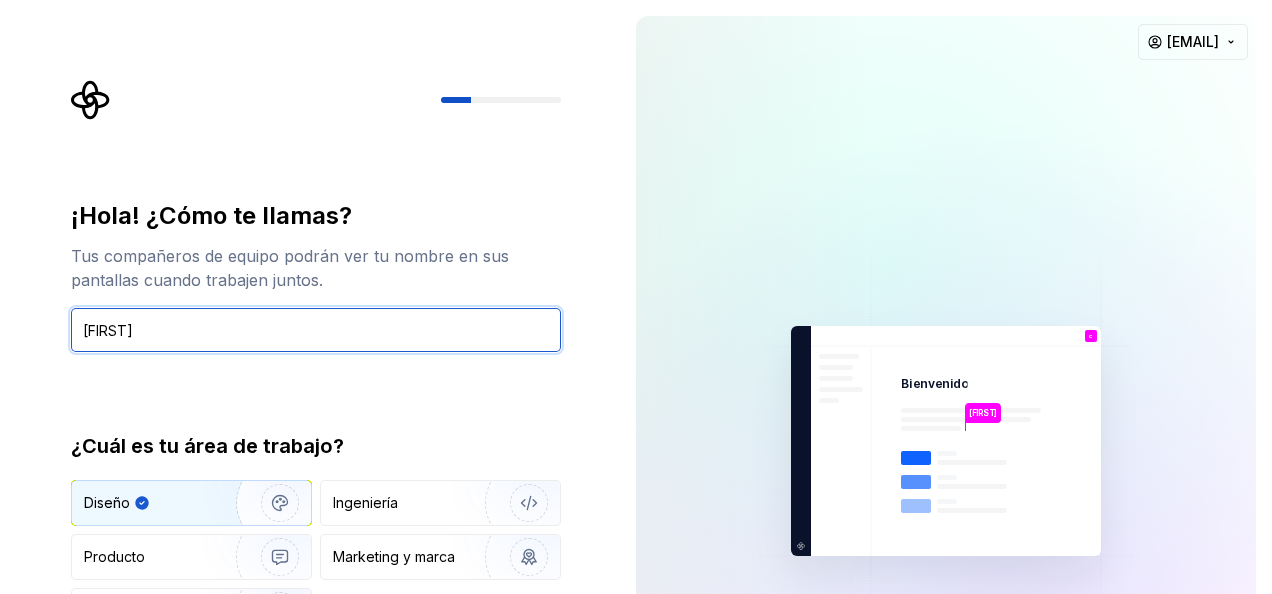 click on "[FIRST]" at bounding box center (316, 330) 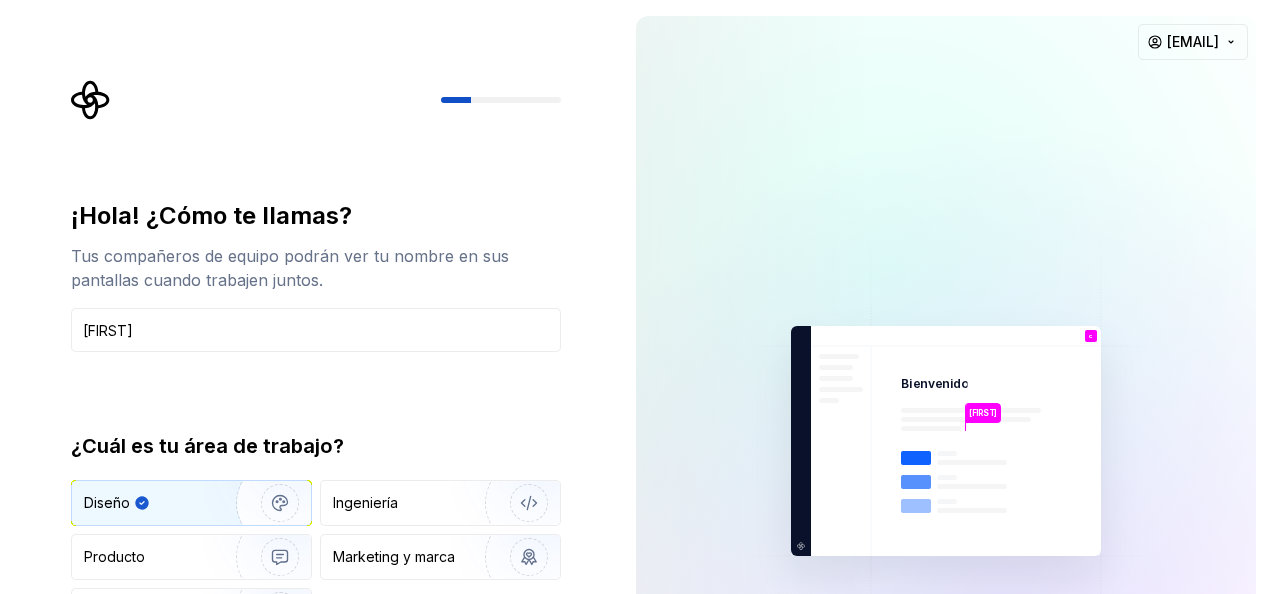 click on "¡Hola! ¿Cómo te llamas? Tus compañeros de equipo podrán ver tu nombre en sus pantallas cuando trabajen juntos." at bounding box center [316, 246] 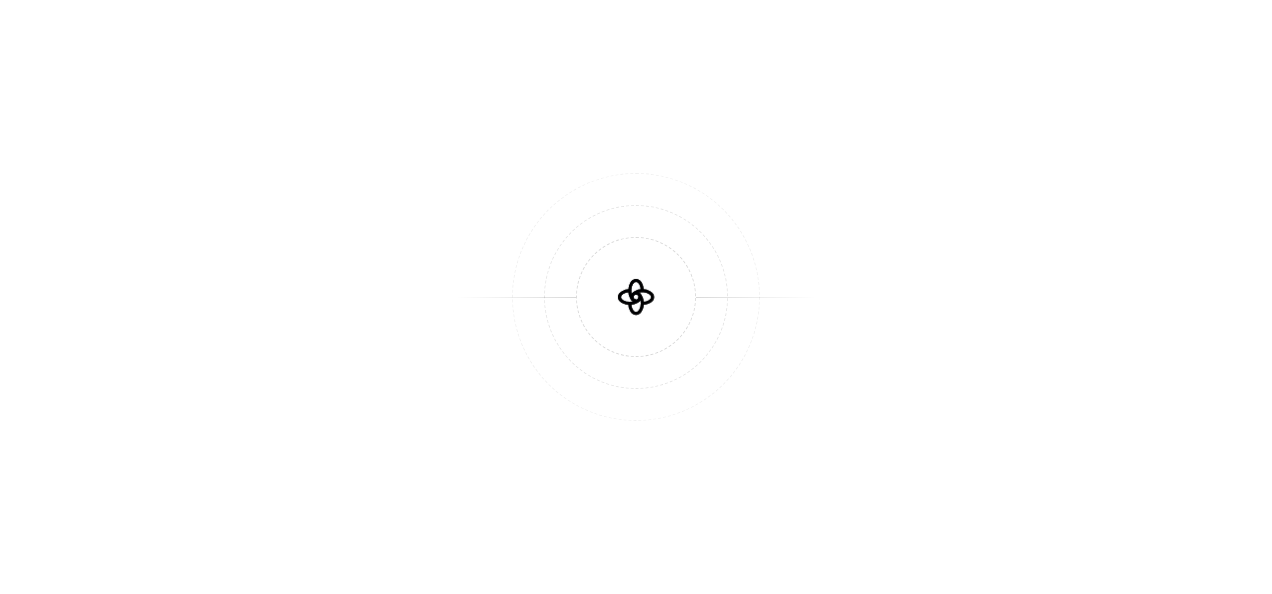 scroll, scrollTop: 0, scrollLeft: 0, axis: both 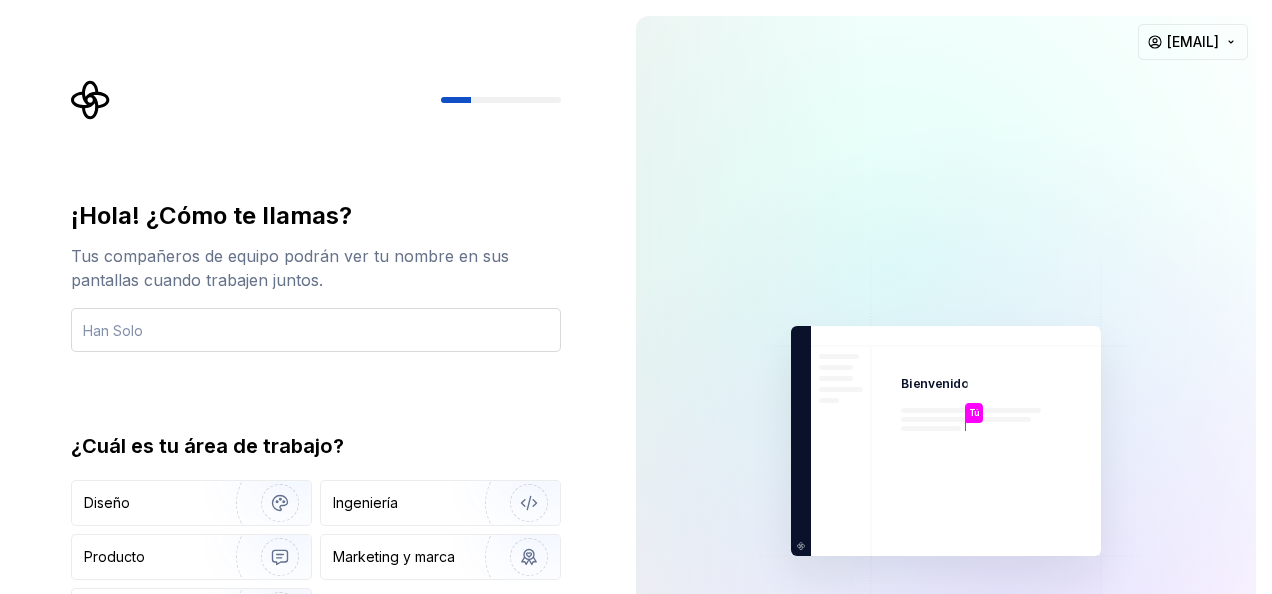 click at bounding box center [316, 330] 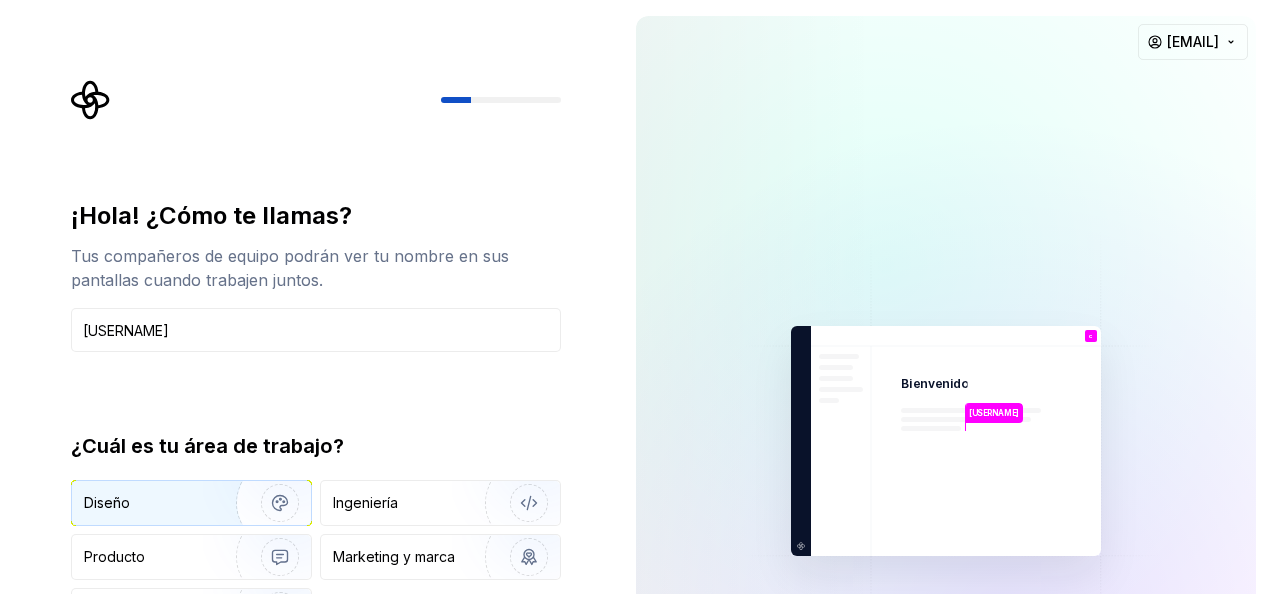 type on "[FIRST]" 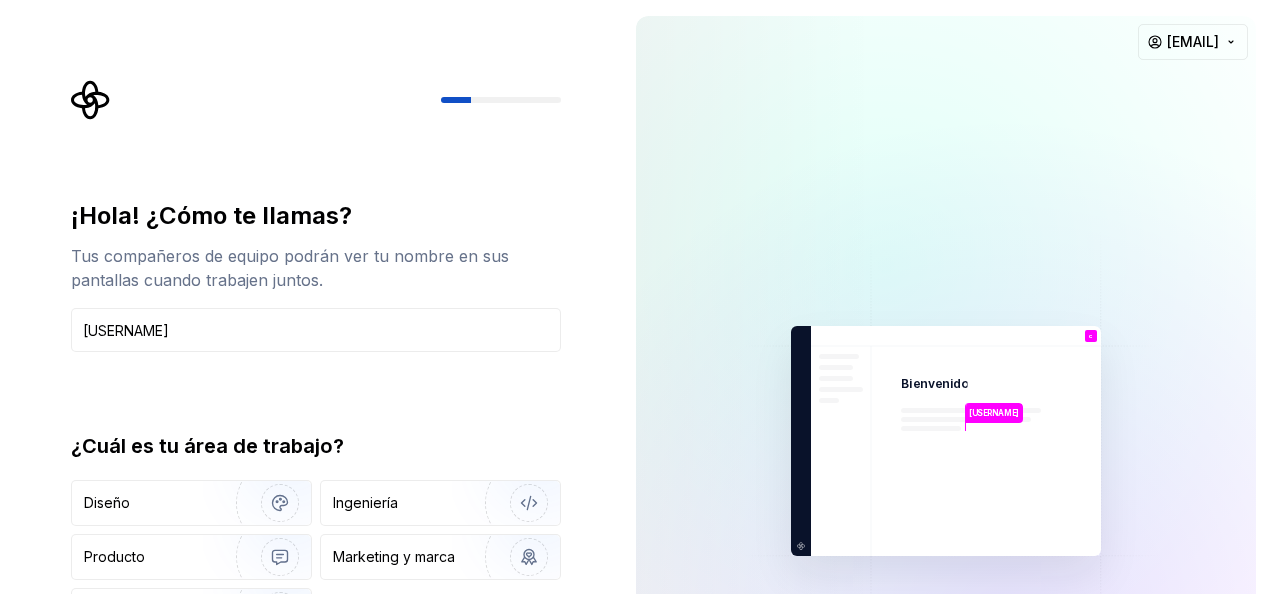 drag, startPoint x: 174, startPoint y: 490, endPoint x: 3, endPoint y: 437, distance: 179.02513 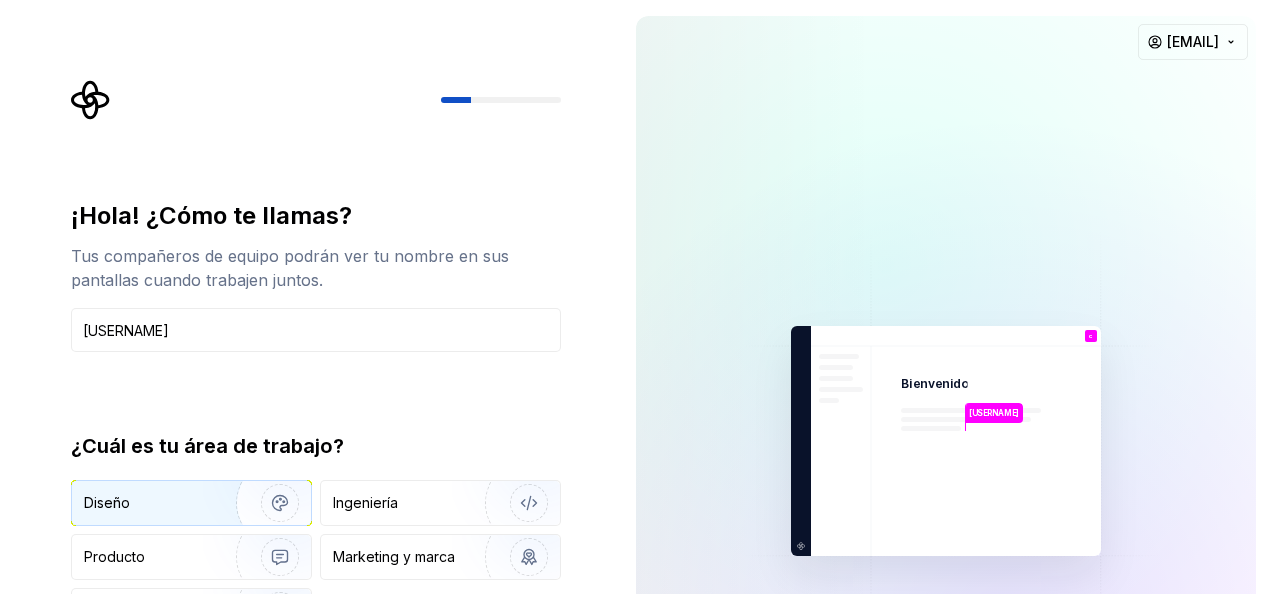 click on "Diseño" at bounding box center (147, 503) 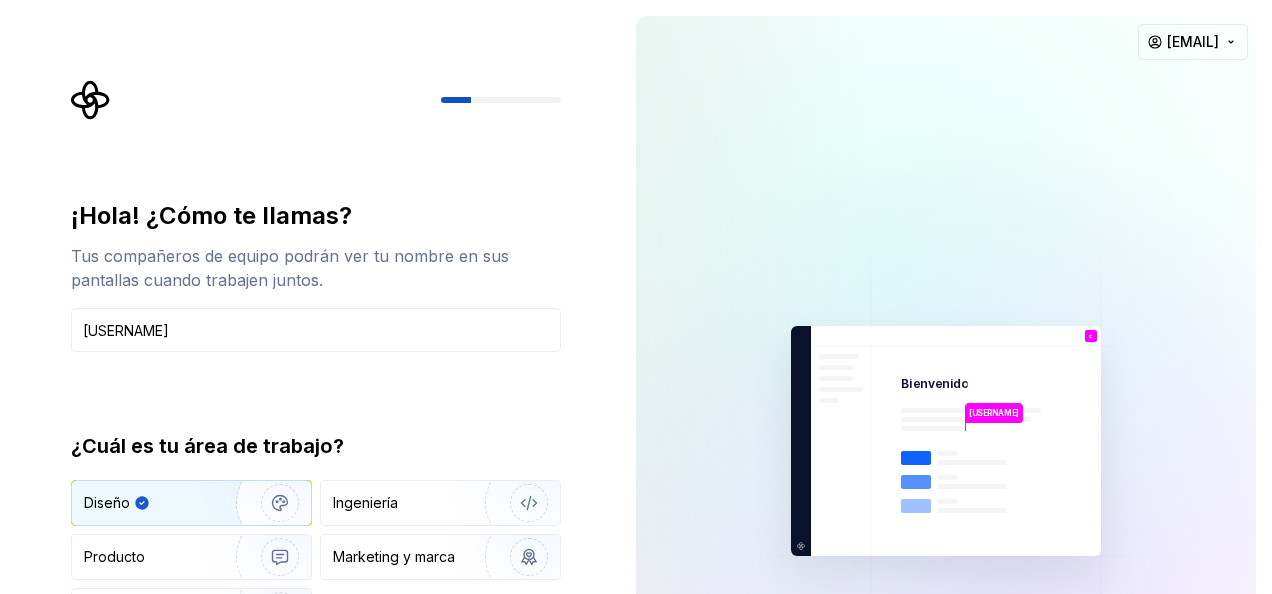 click on "Clementepage Bienvenido c Tú T B +3 Tomás Brooke Jamie shodownne@gmail.com" at bounding box center (946, 441) 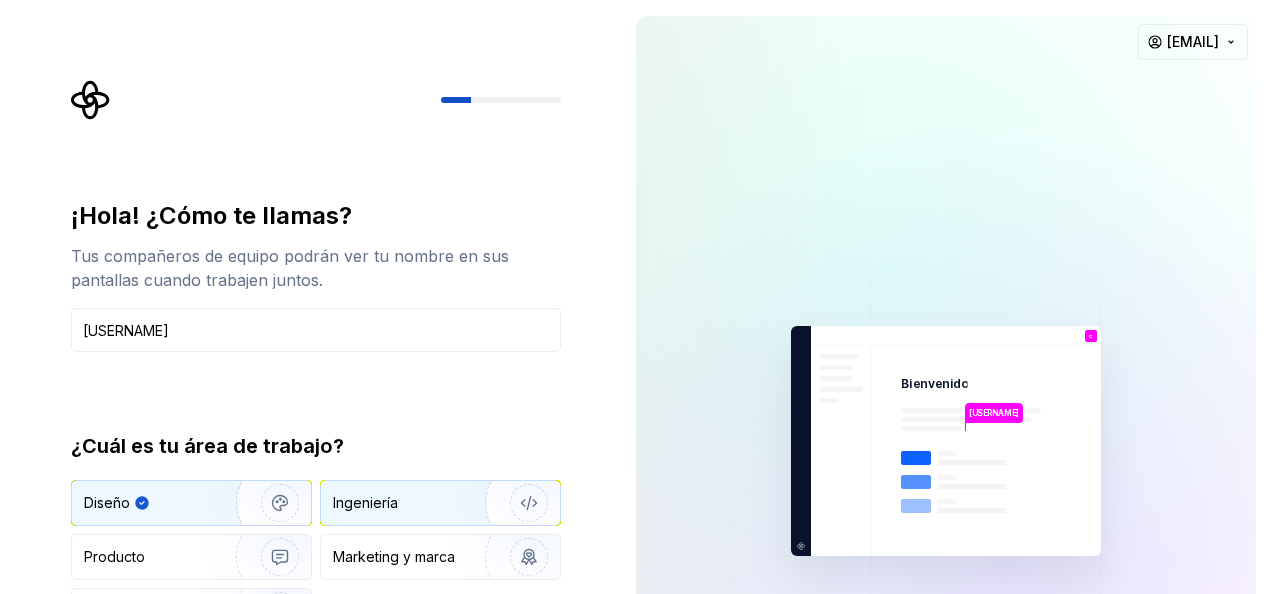 click on "Ingeniería" at bounding box center (365, 503) 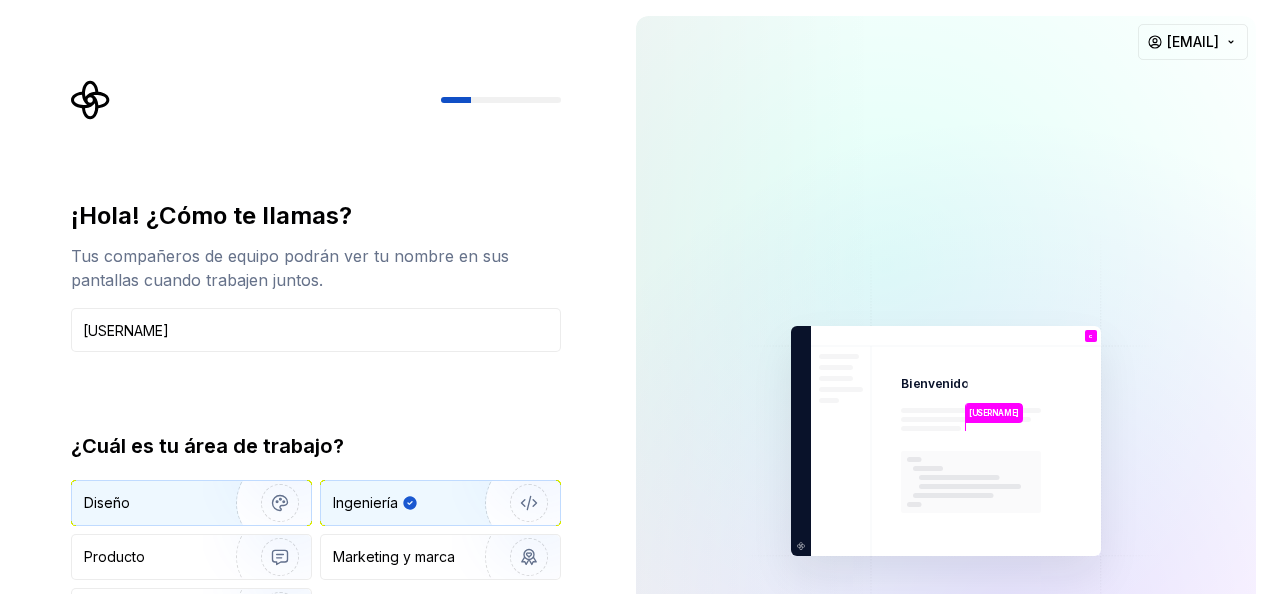 click on "Diseño" at bounding box center [147, 503] 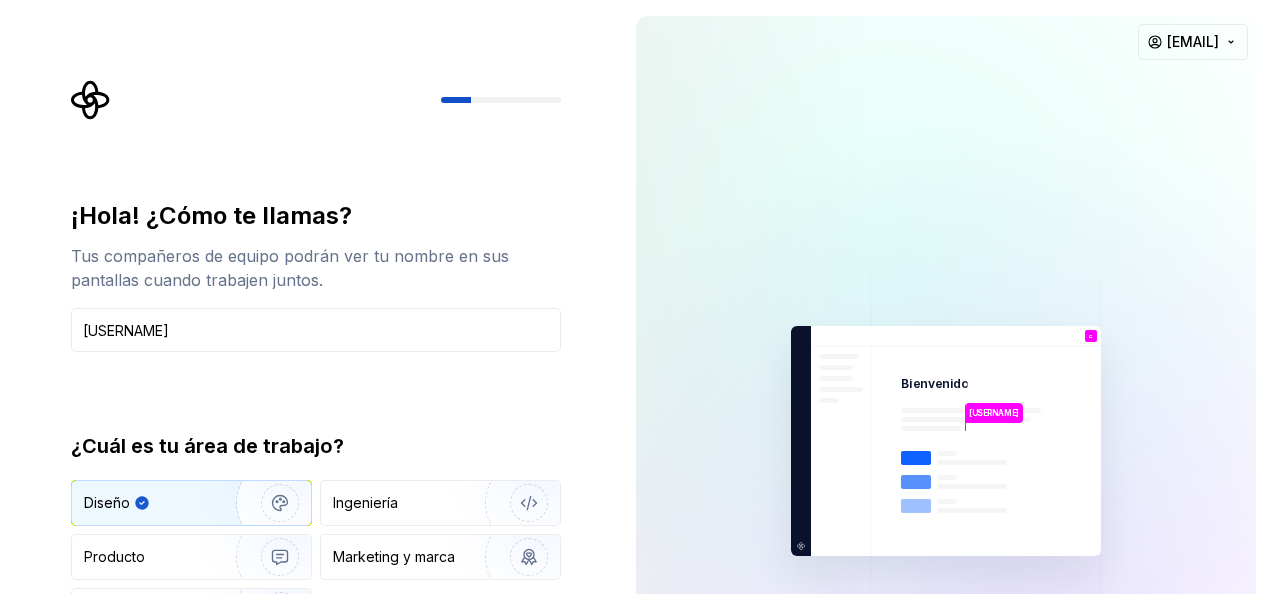 click at bounding box center [946, 441] 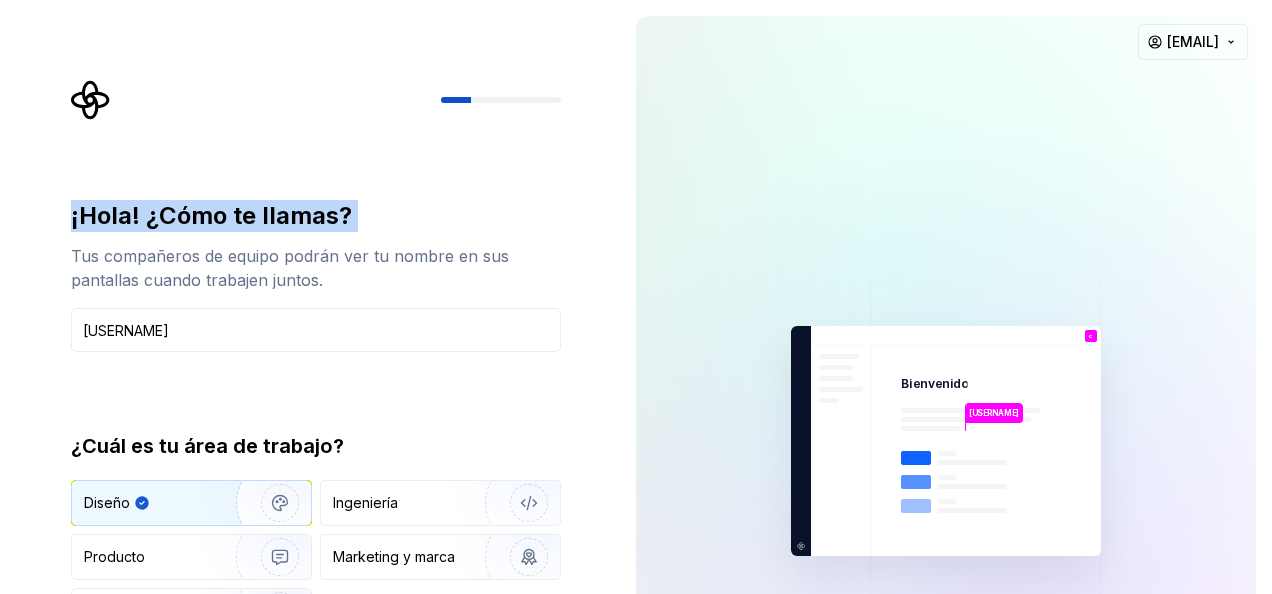 click on "¡Hola! ¿Cómo te llamas?" at bounding box center (316, 216) 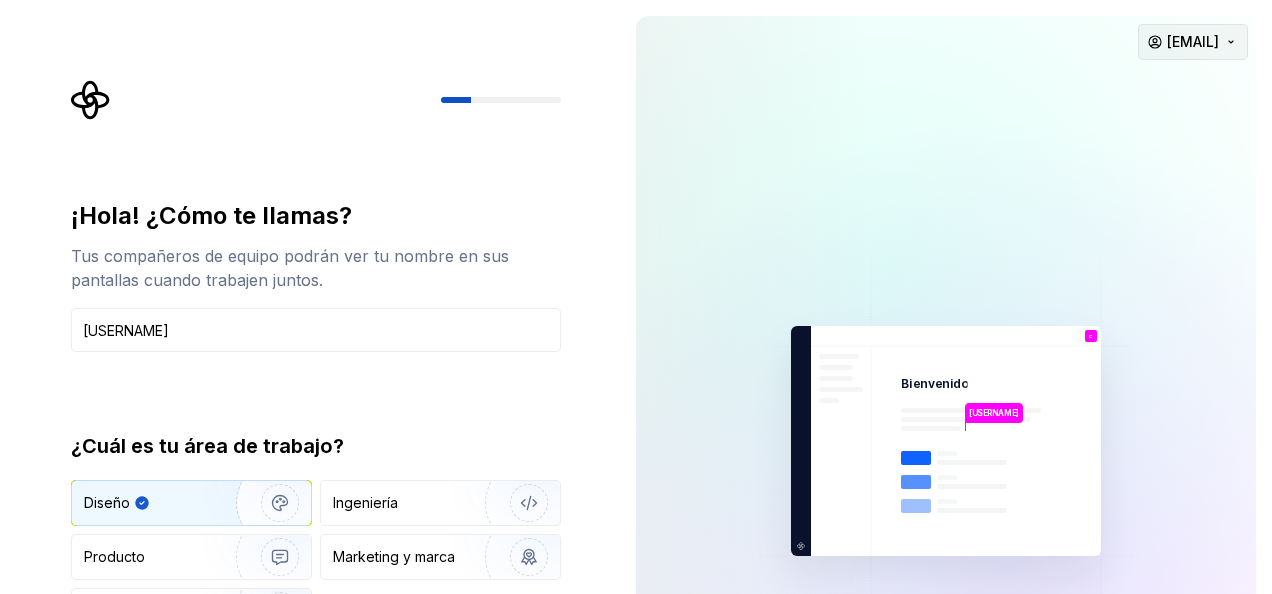 click on "¡Hola! ¿Cómo te llamas? Tus compañeros de equipo podrán ver tu nombre en sus pantallas cuando trabajen juntos. clementepage ¿Cuál es tu área de trabajo? Diseño Ingeniería Producto Marketing y marca Otro Continuar Clementepage Bienvenido c Tú T B +3 Tomás Brooke Jamie shodownne@gmail.com" at bounding box center [636, 297] 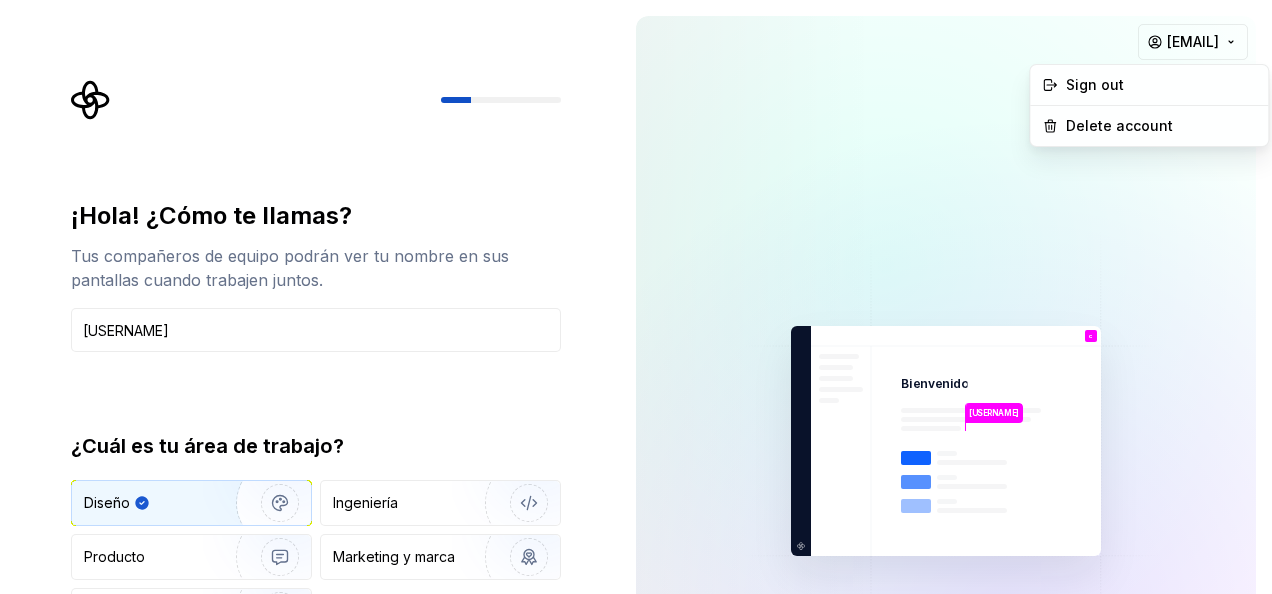 click on "¡Hola! ¿Cómo te llamas? Tus compañeros de equipo podrán ver tu nombre en sus pantallas cuando trabajen juntos. clementepage ¿Cuál es tu área de trabajo? Diseño Ingeniería Producto Marketing y marca Otro Continuar Clementepage Bienvenido c Tú T B +3 Tomás Brooke Jamie shodownne@gmail.com Sign out Delete account" at bounding box center [636, 297] 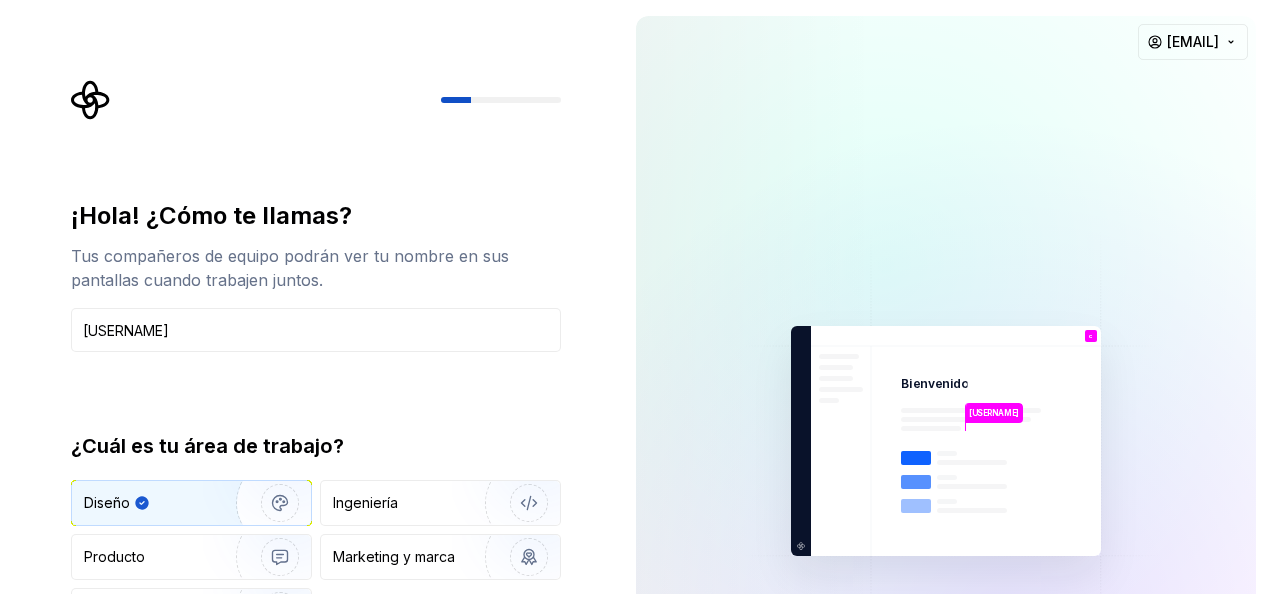 click at bounding box center (886, 266) 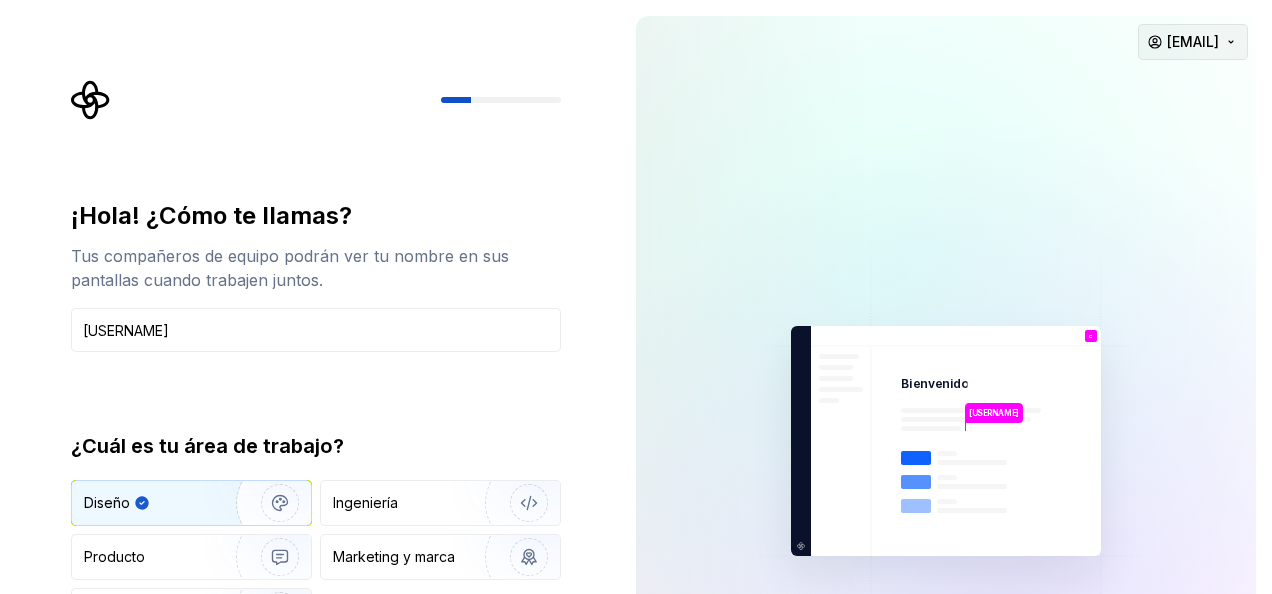 click on "¡Hola! ¿Cómo te llamas? Tus compañeros de equipo podrán ver tu nombre en sus pantallas cuando trabajen juntos. clementepage ¿Cuál es tu área de trabajo? Diseño Ingeniería Producto Marketing y marca Otro Continuar Clementepage Bienvenido c Tú T B +3 Tomás Brooke Jamie shodownne@gmail.com" at bounding box center [636, 297] 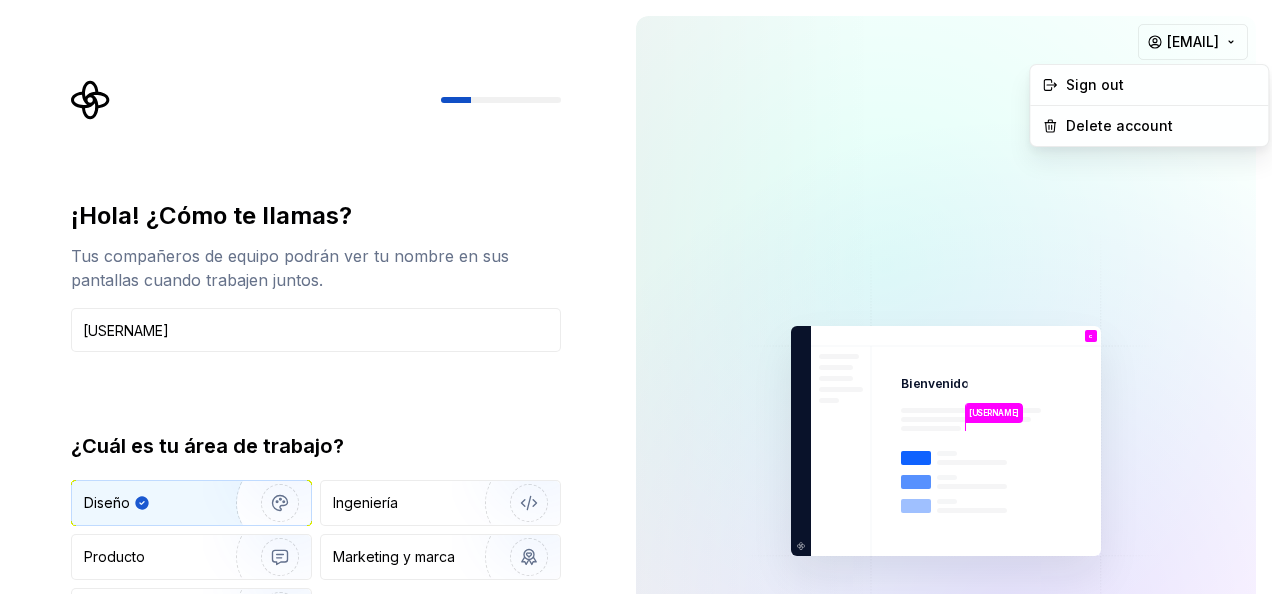click on "¡Hola! ¿Cómo te llamas? Tus compañeros de equipo podrán ver tu nombre en sus pantallas cuando trabajen juntos. clementepage ¿Cuál es tu área de trabajo? Diseño Ingeniería Producto Marketing y marca Otro Continuar Clementepage Bienvenido c Tú T B +3 Tomás Brooke Jamie shodownne@gmail.com Sign out Delete account" at bounding box center (636, 297) 